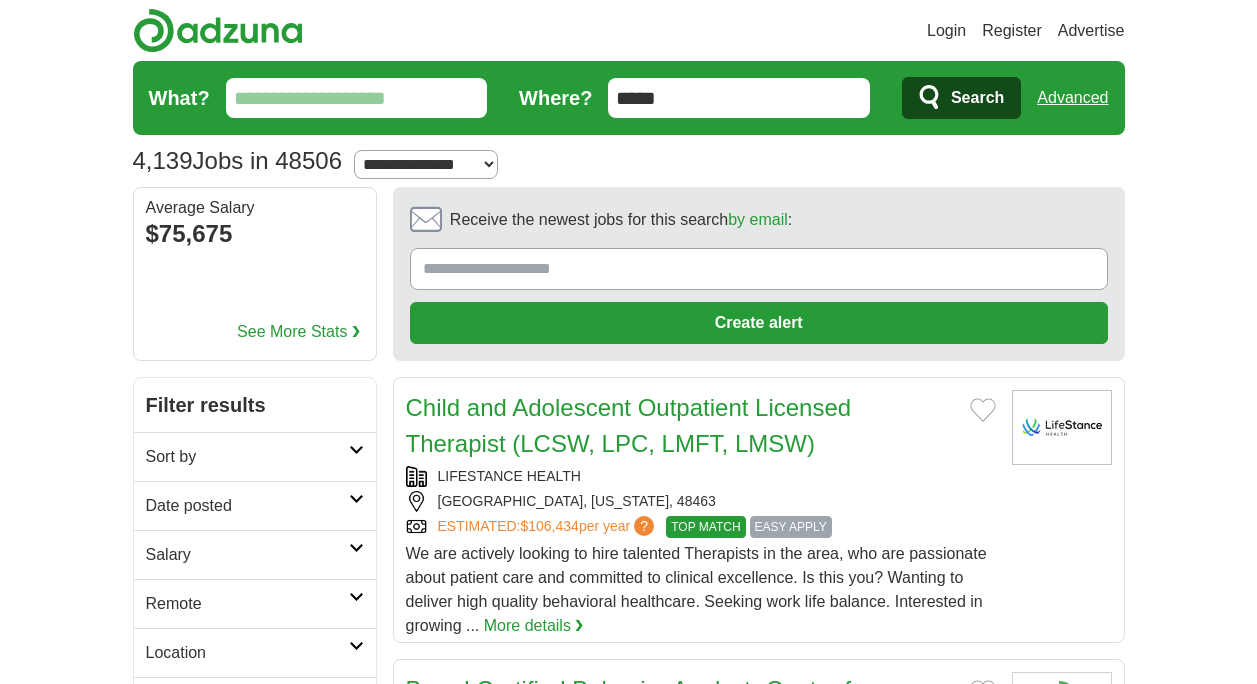 scroll, scrollTop: 856, scrollLeft: 0, axis: vertical 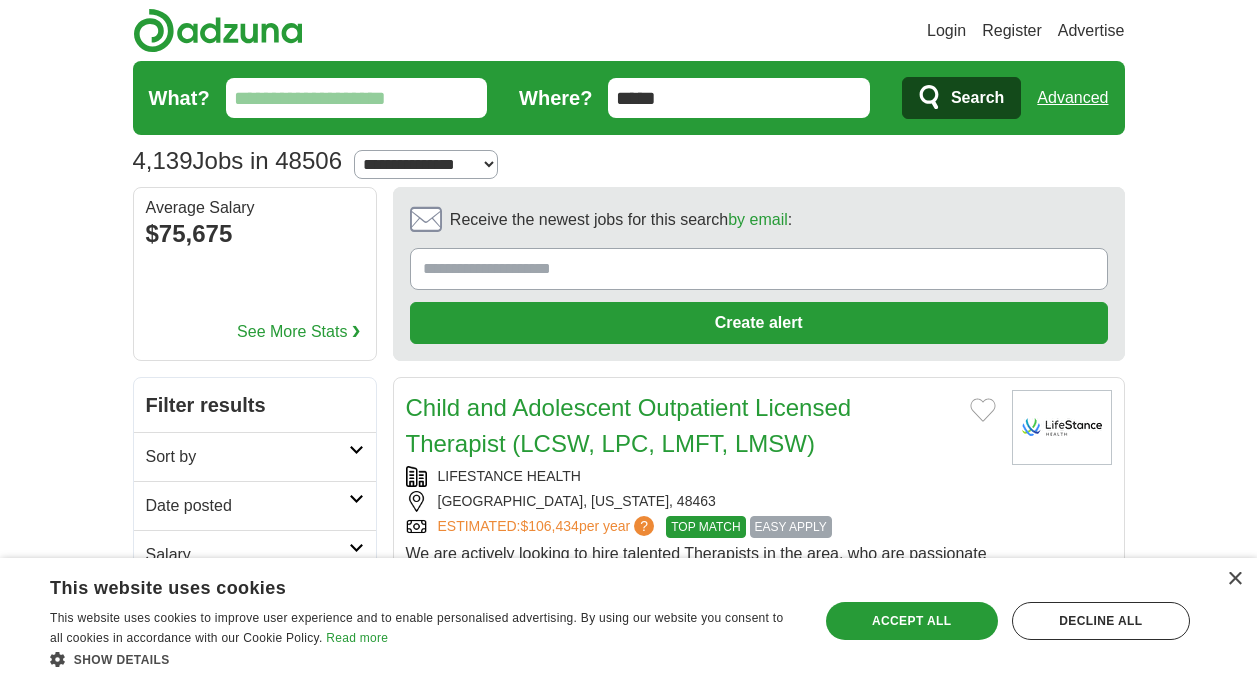 click on "What?" at bounding box center (357, 98) 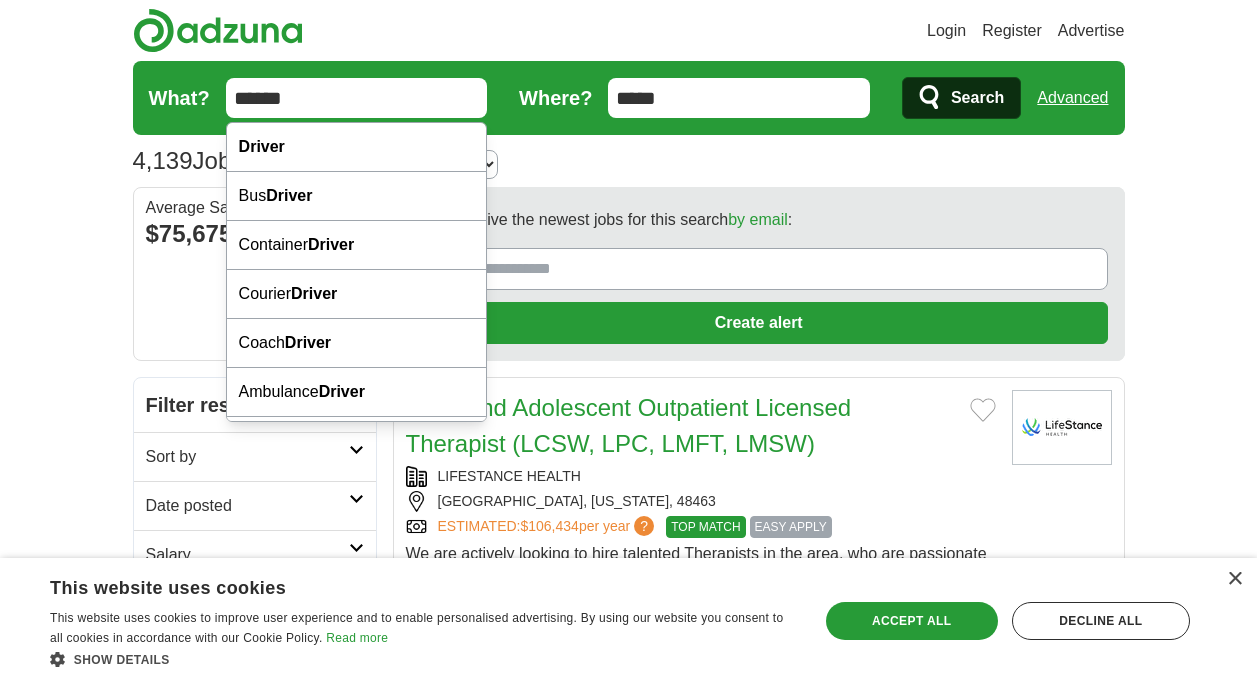 type on "******" 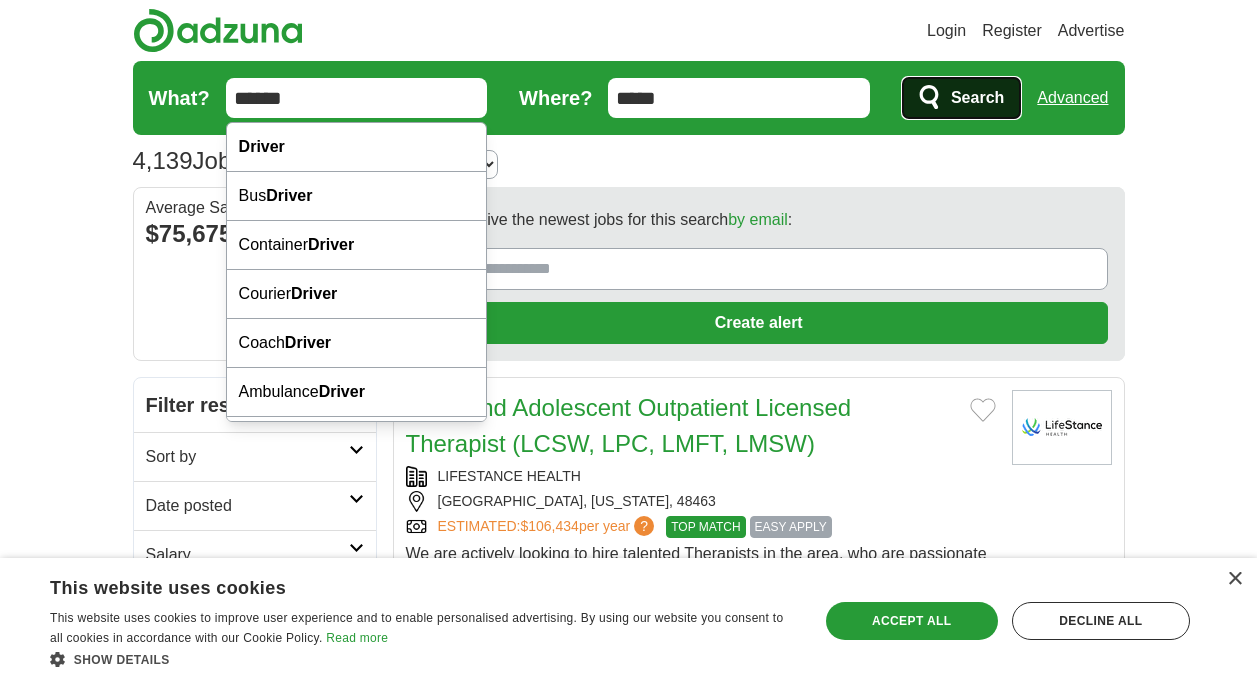 click on "Search" at bounding box center [977, 98] 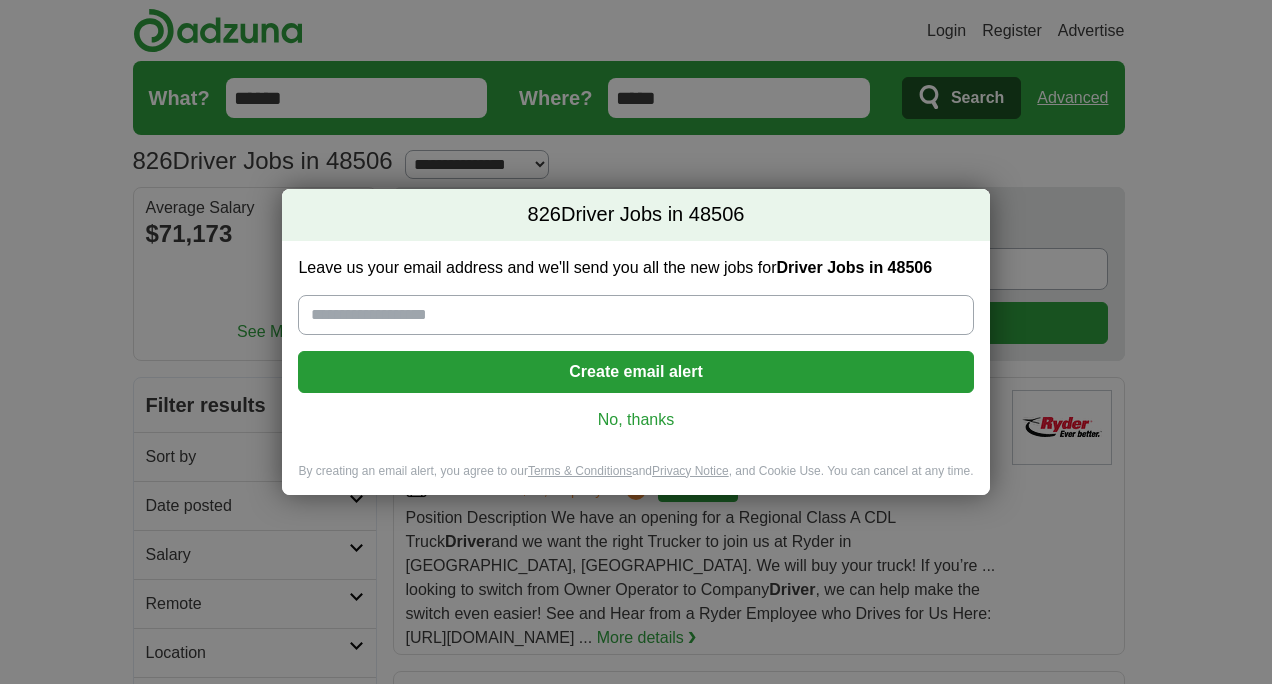 scroll, scrollTop: 0, scrollLeft: 0, axis: both 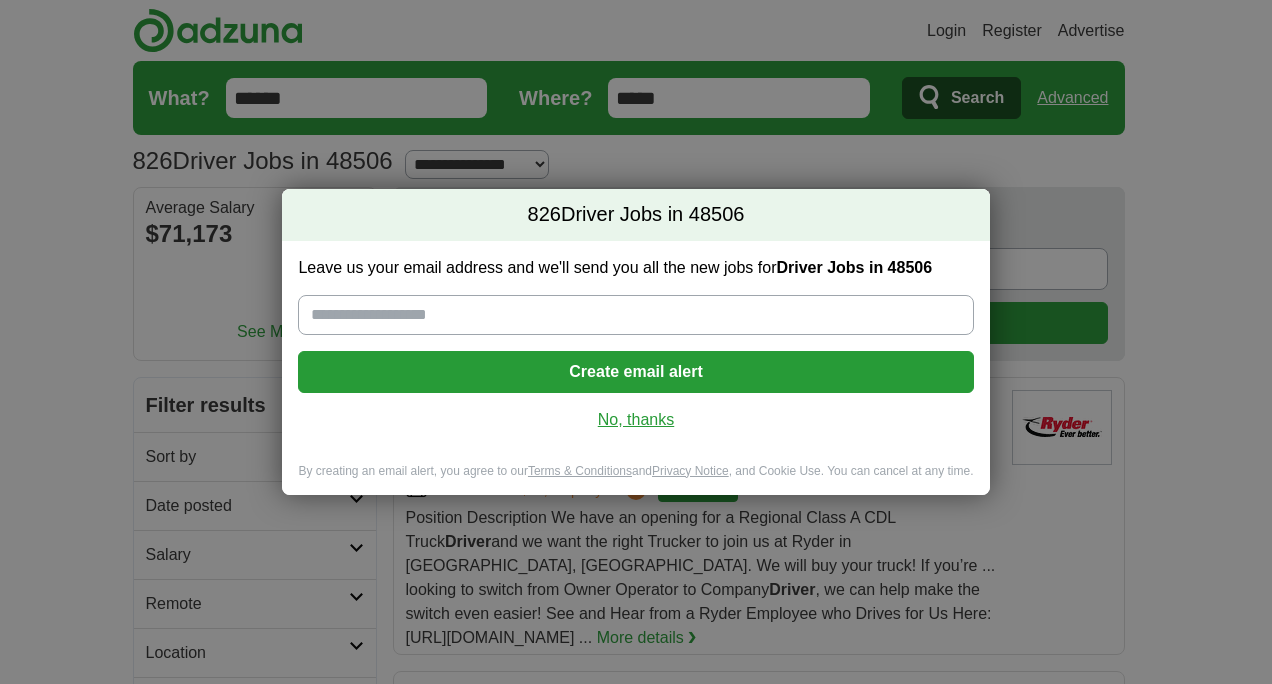 click on "No, thanks" at bounding box center [635, 420] 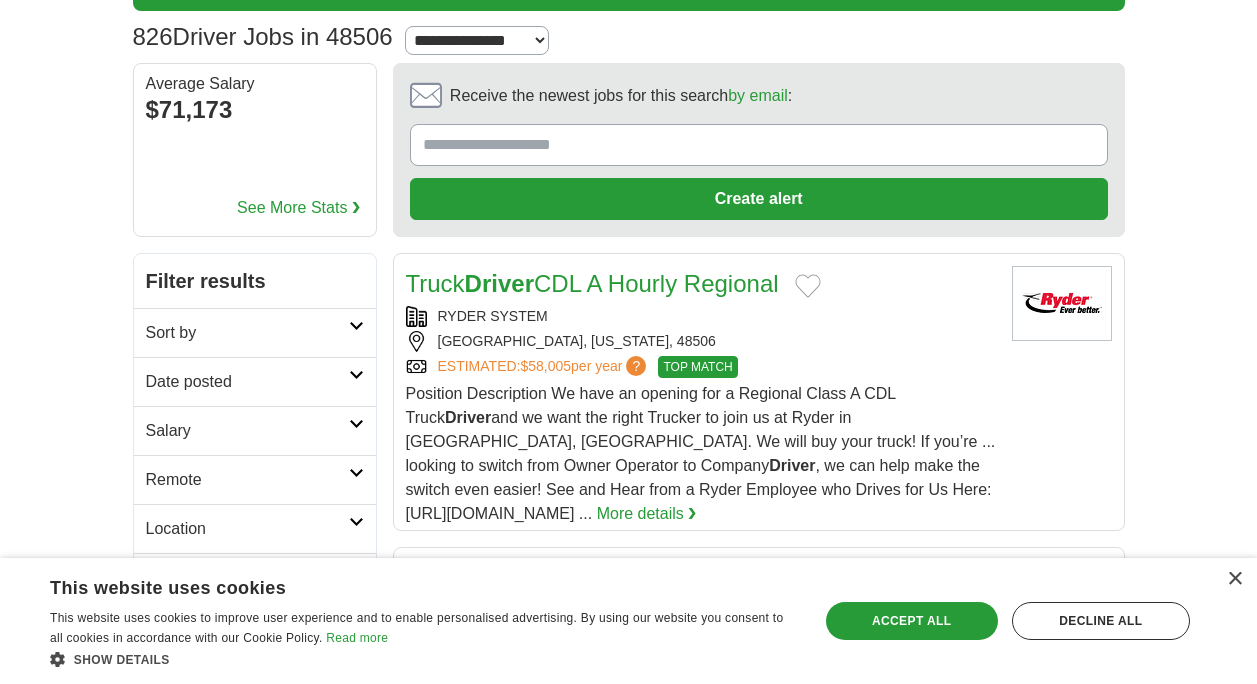 scroll, scrollTop: 184, scrollLeft: 0, axis: vertical 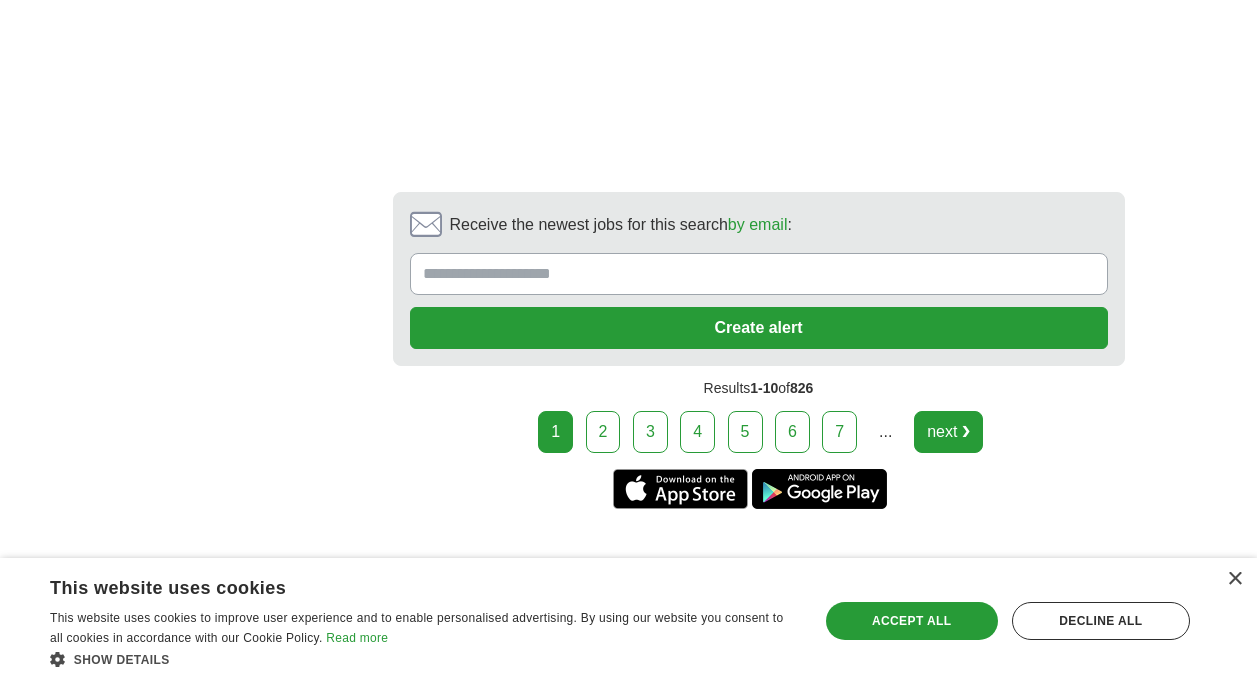 click on "next ❯" at bounding box center [948, 432] 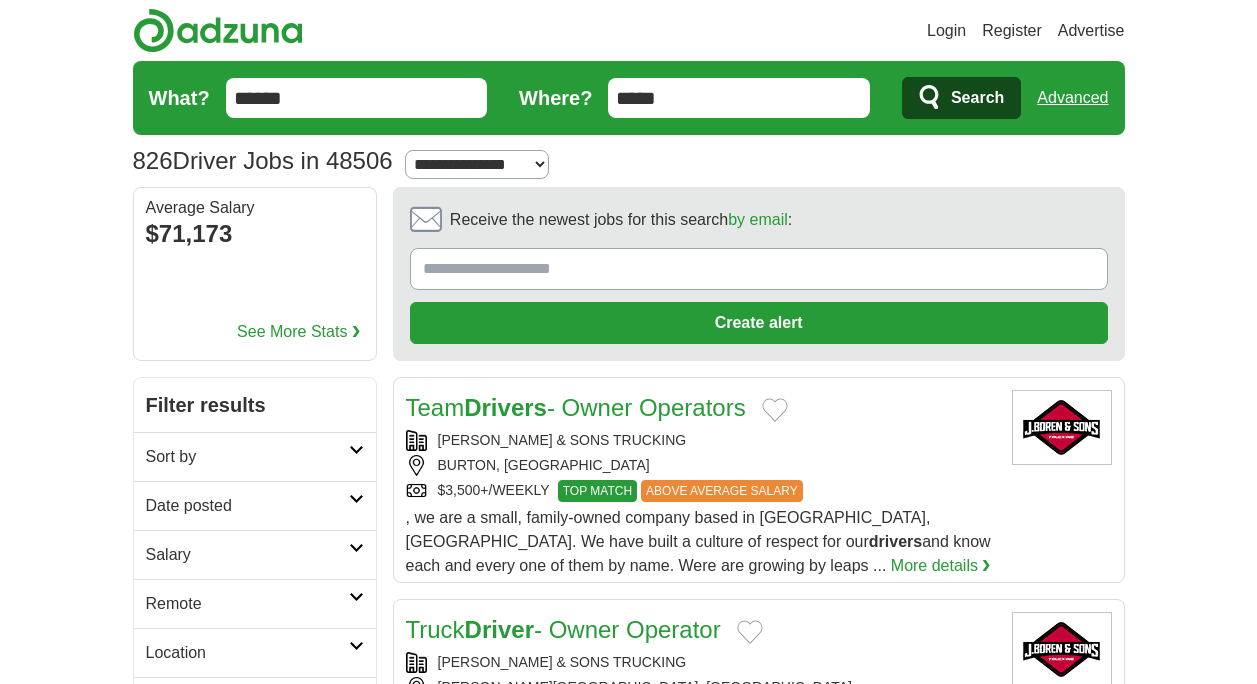 scroll, scrollTop: 384, scrollLeft: 0, axis: vertical 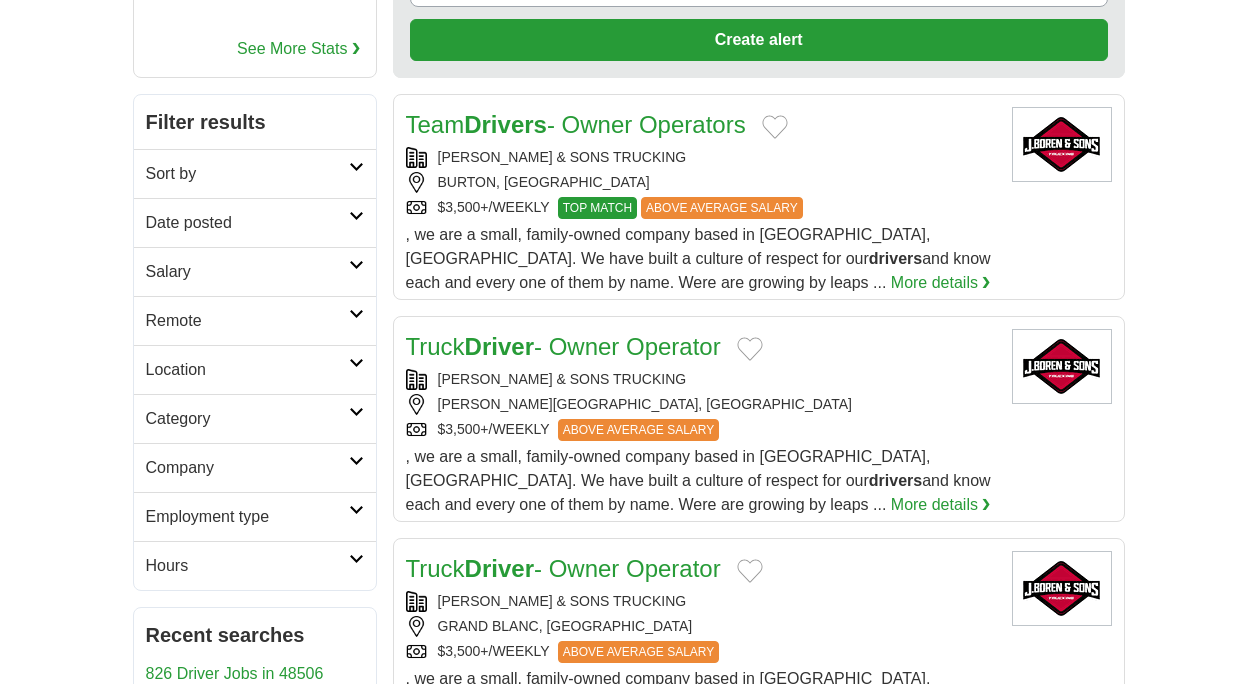 click on "Date posted" at bounding box center [255, 222] 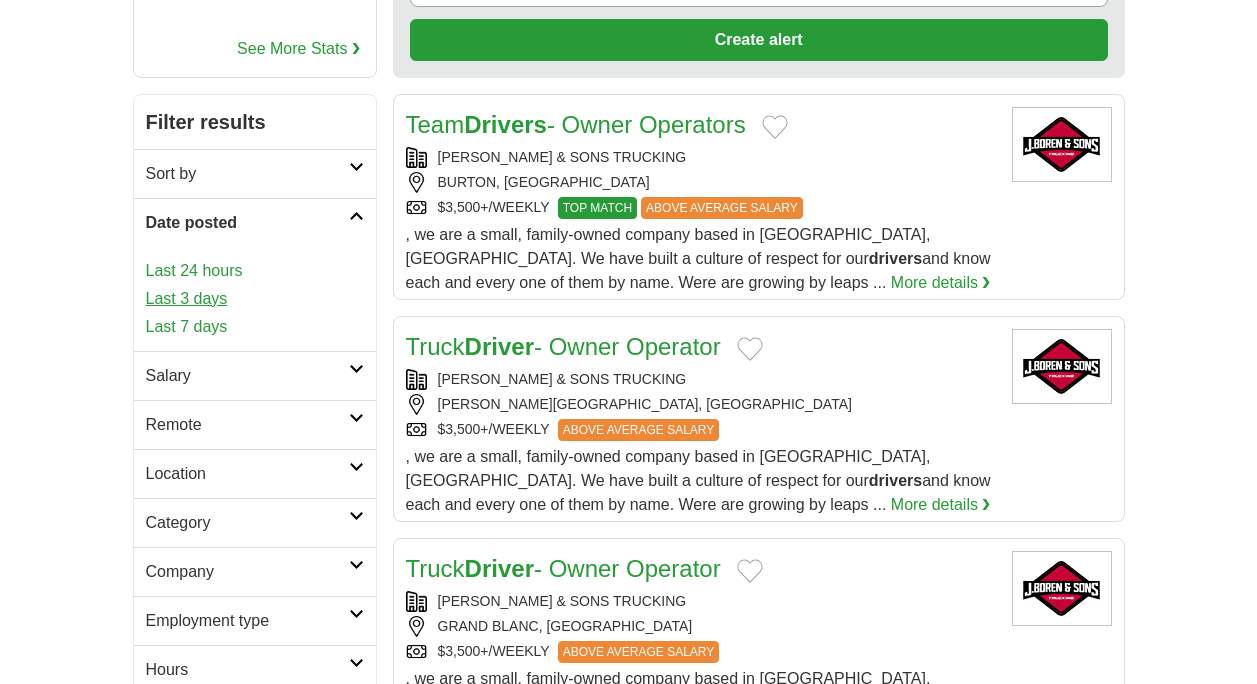 click on "Last 3 days" at bounding box center (255, 299) 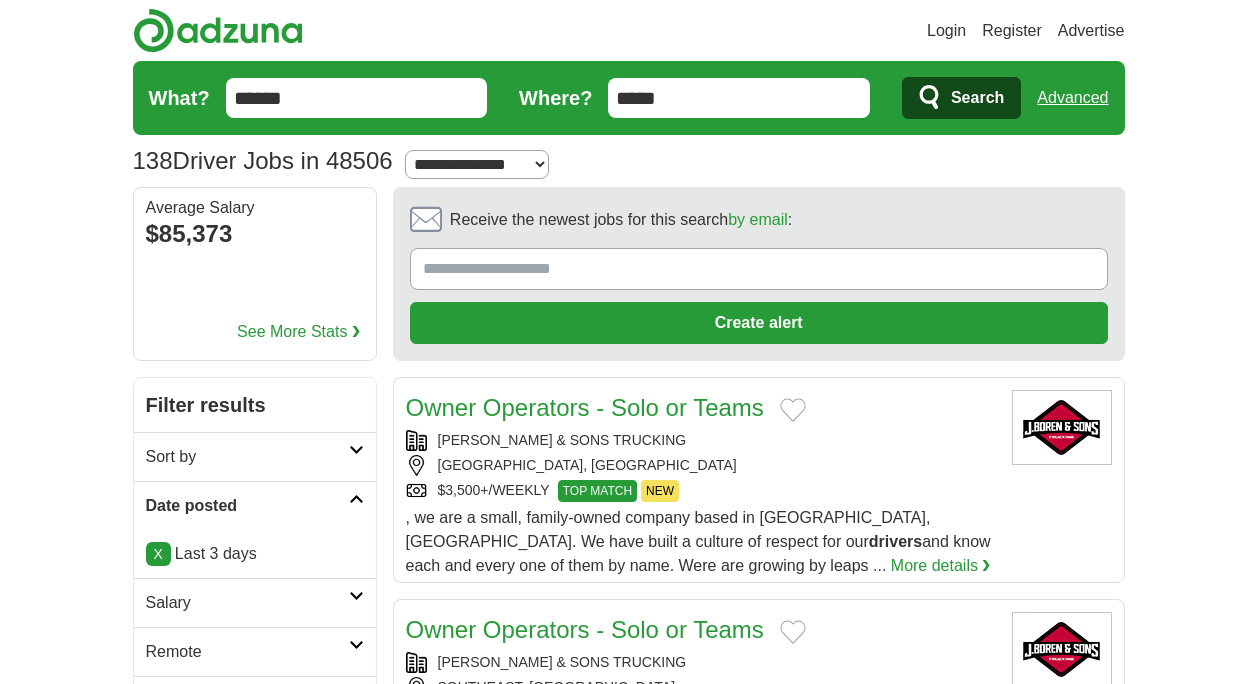 scroll, scrollTop: 0, scrollLeft: 0, axis: both 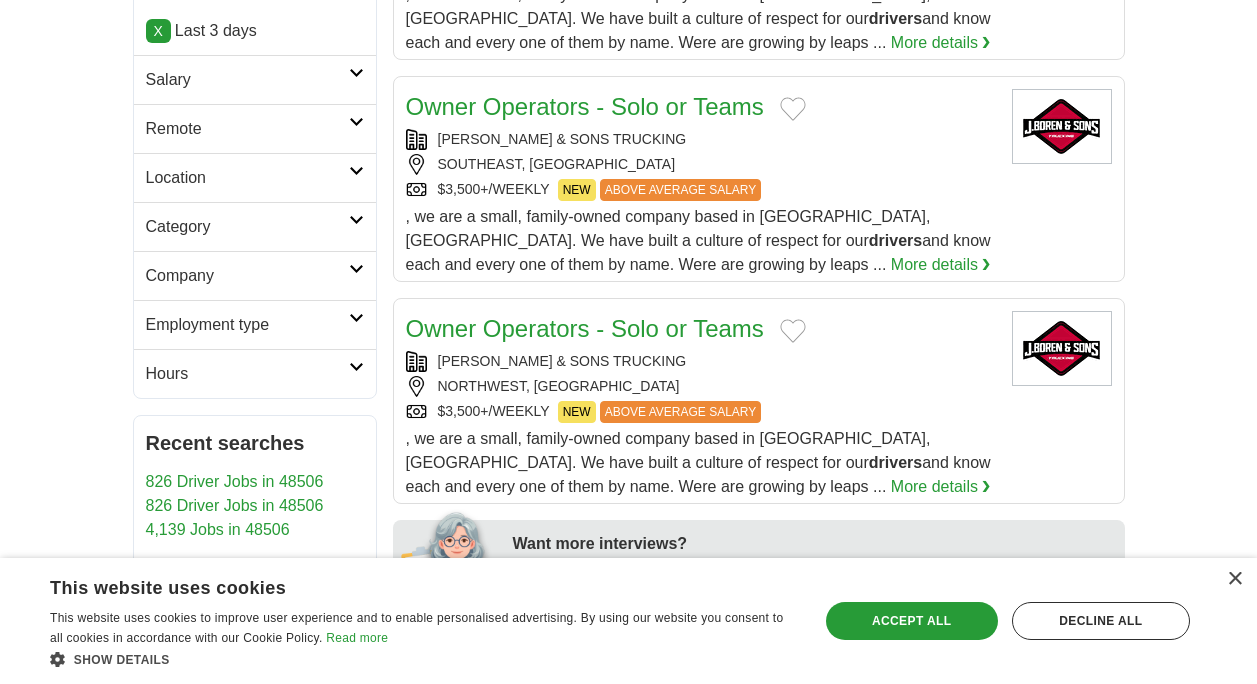 click on "Hours" at bounding box center (255, 373) 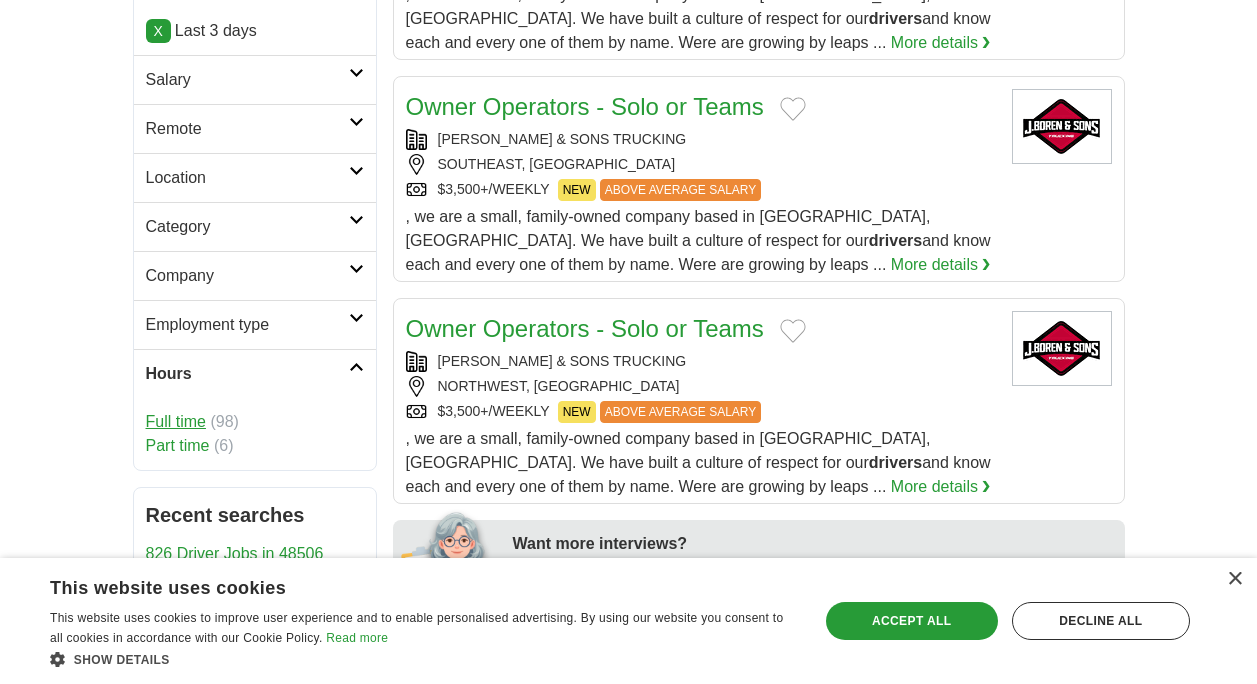 click on "Full time" at bounding box center [176, 421] 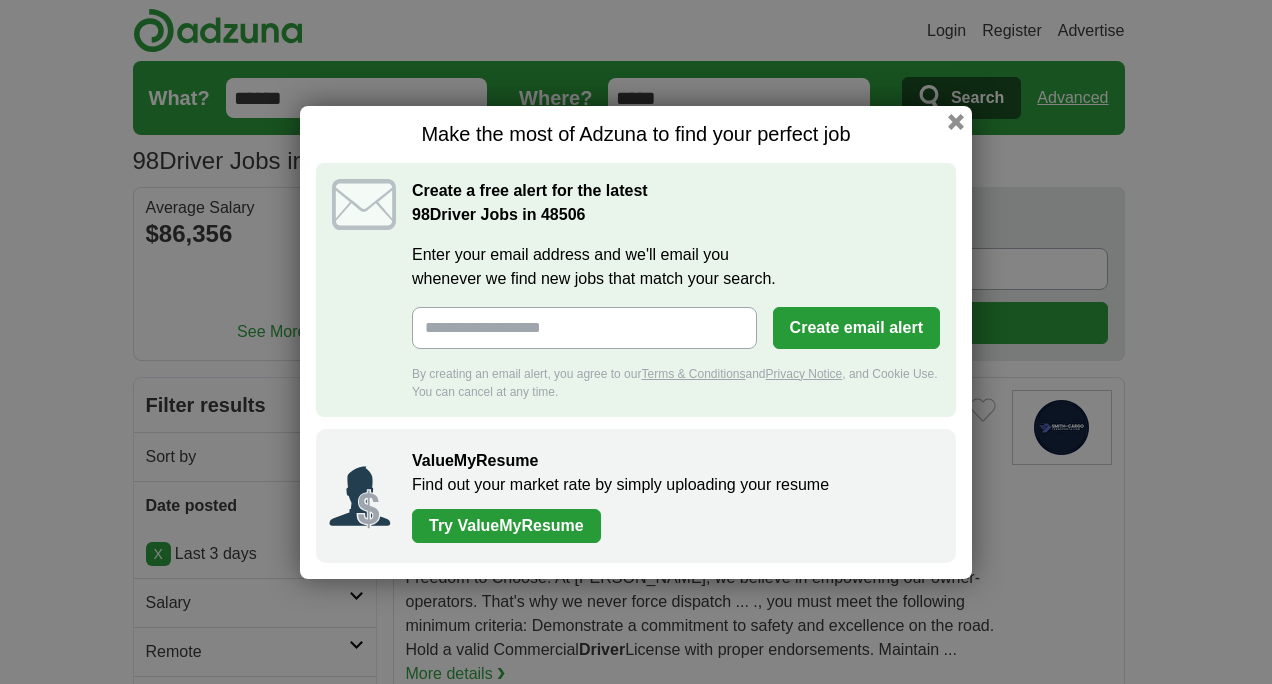 scroll, scrollTop: 0, scrollLeft: 0, axis: both 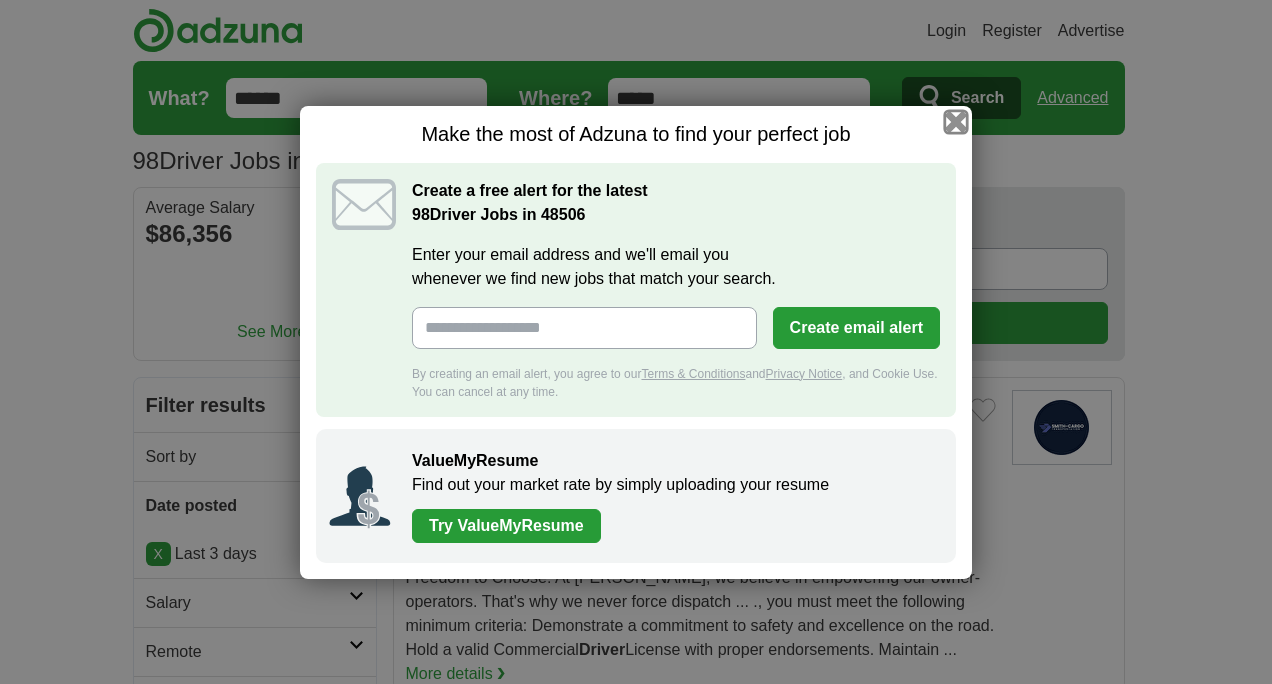 click at bounding box center (956, 121) 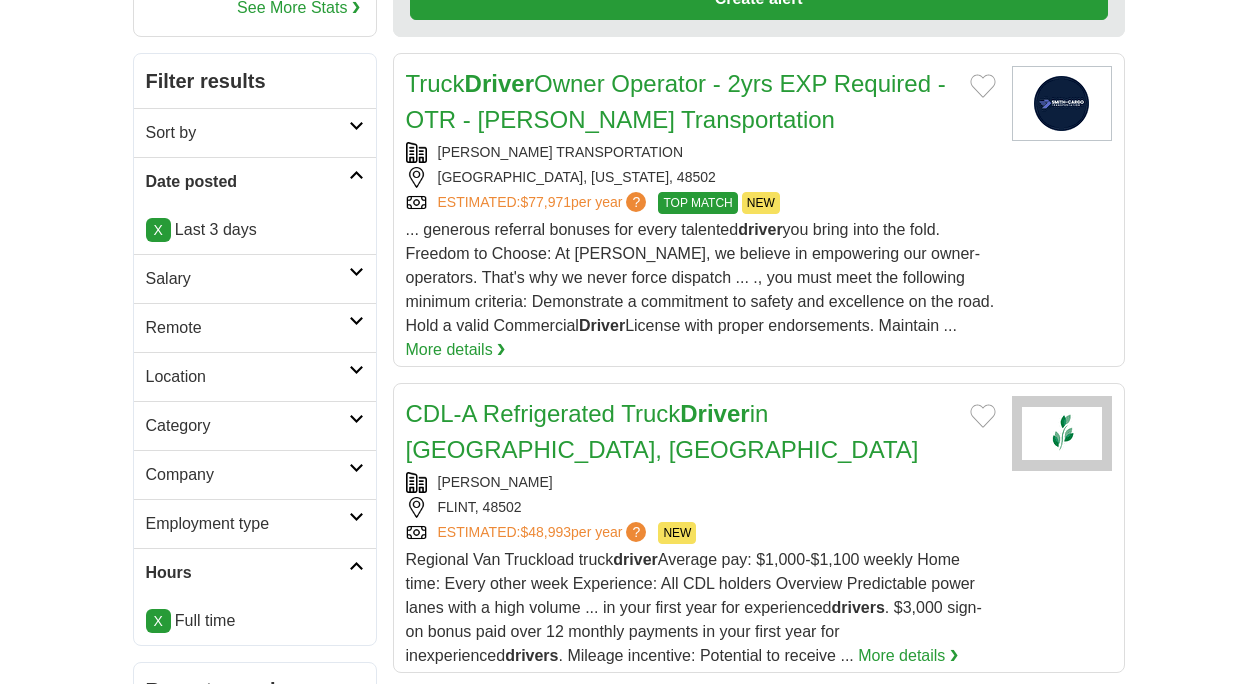 scroll, scrollTop: 366, scrollLeft: 0, axis: vertical 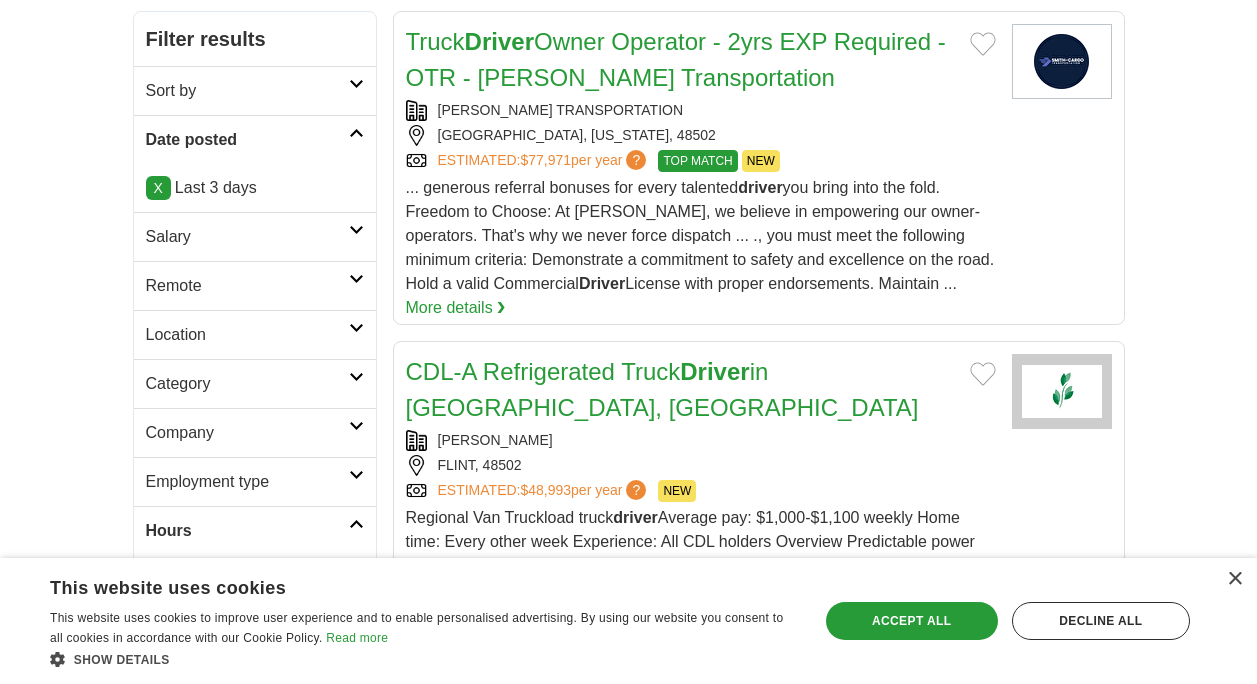 click at bounding box center [356, 328] 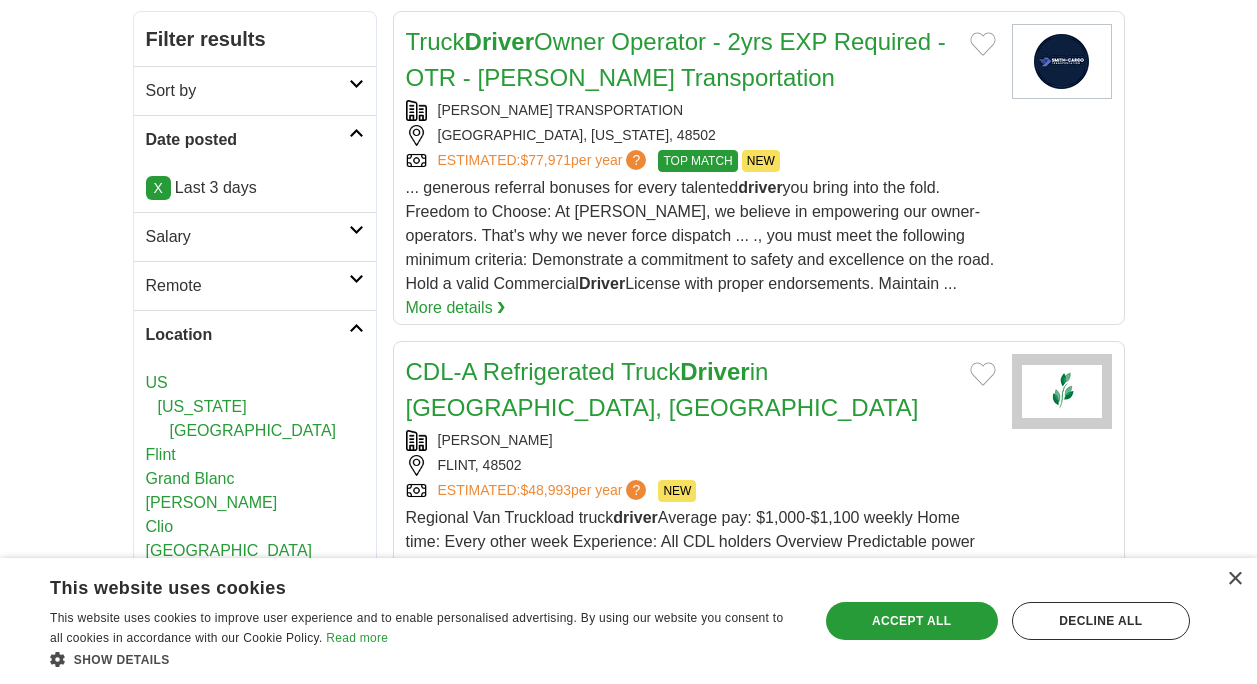 click at bounding box center (356, 328) 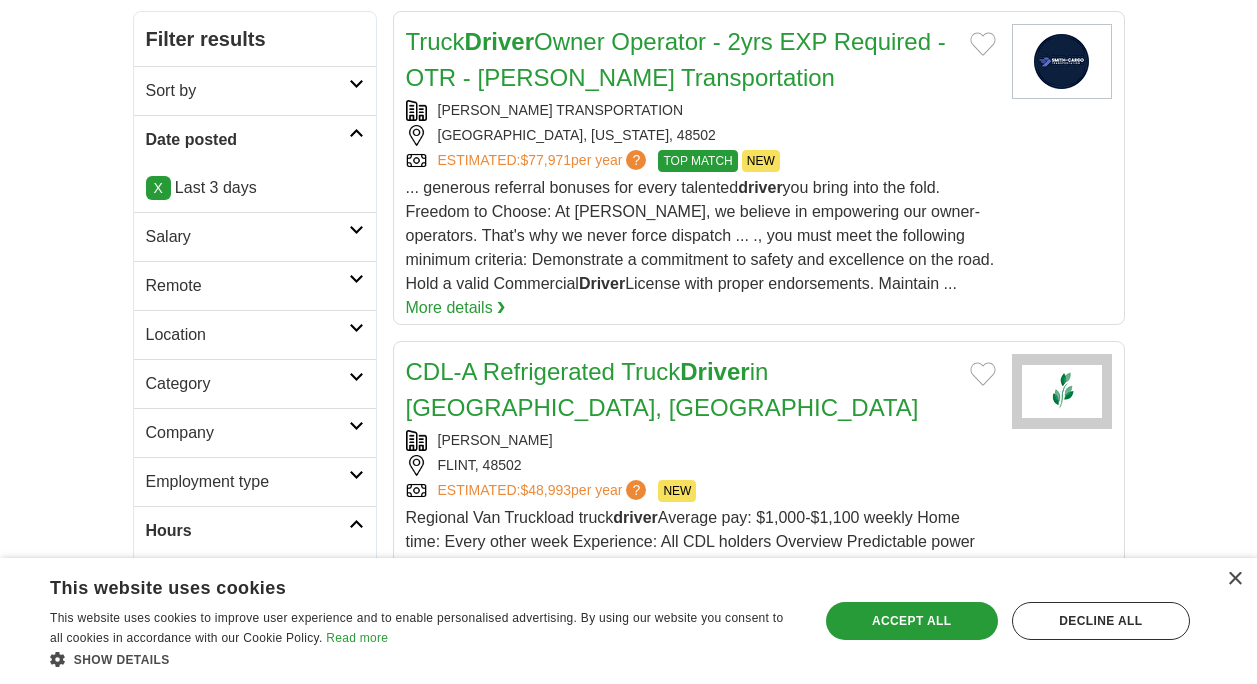 click at bounding box center [356, 475] 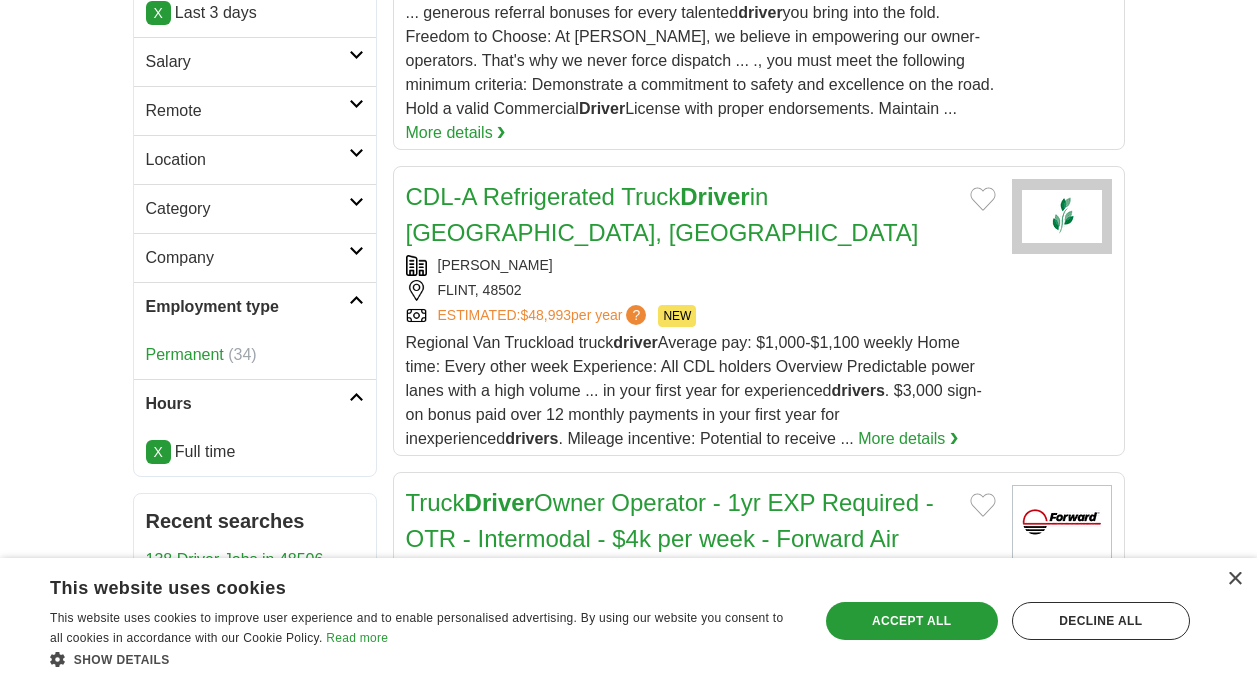 scroll, scrollTop: 529, scrollLeft: 0, axis: vertical 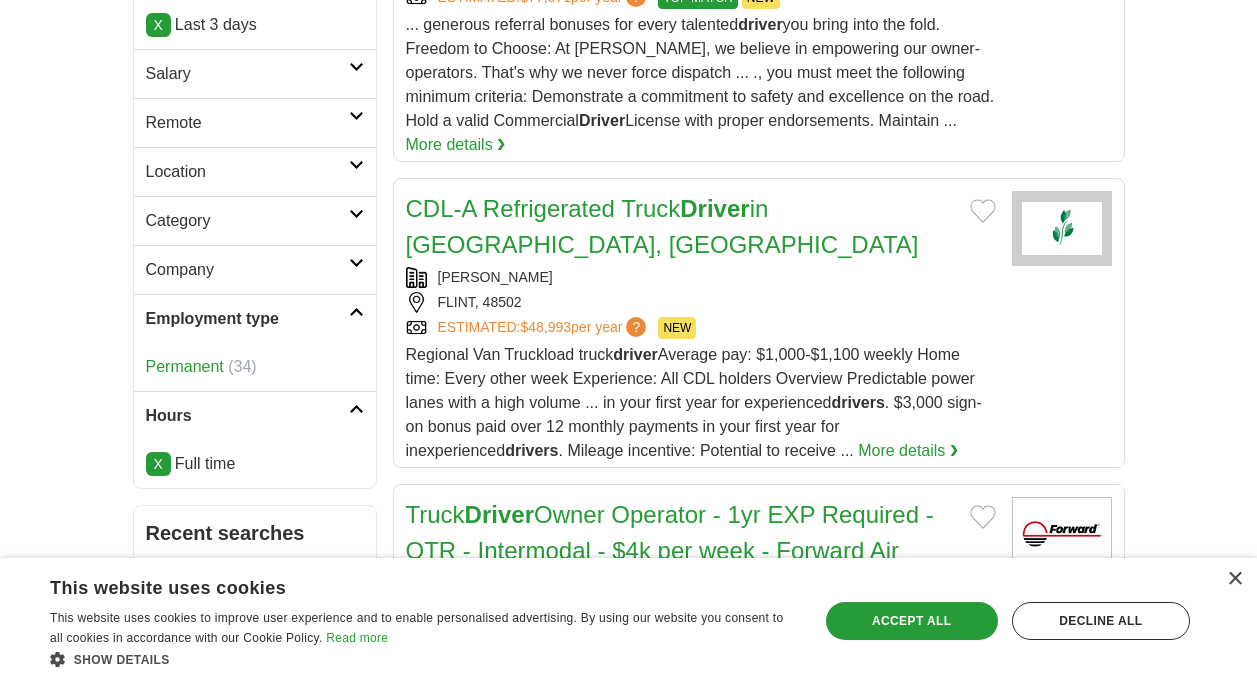 click at bounding box center [356, 116] 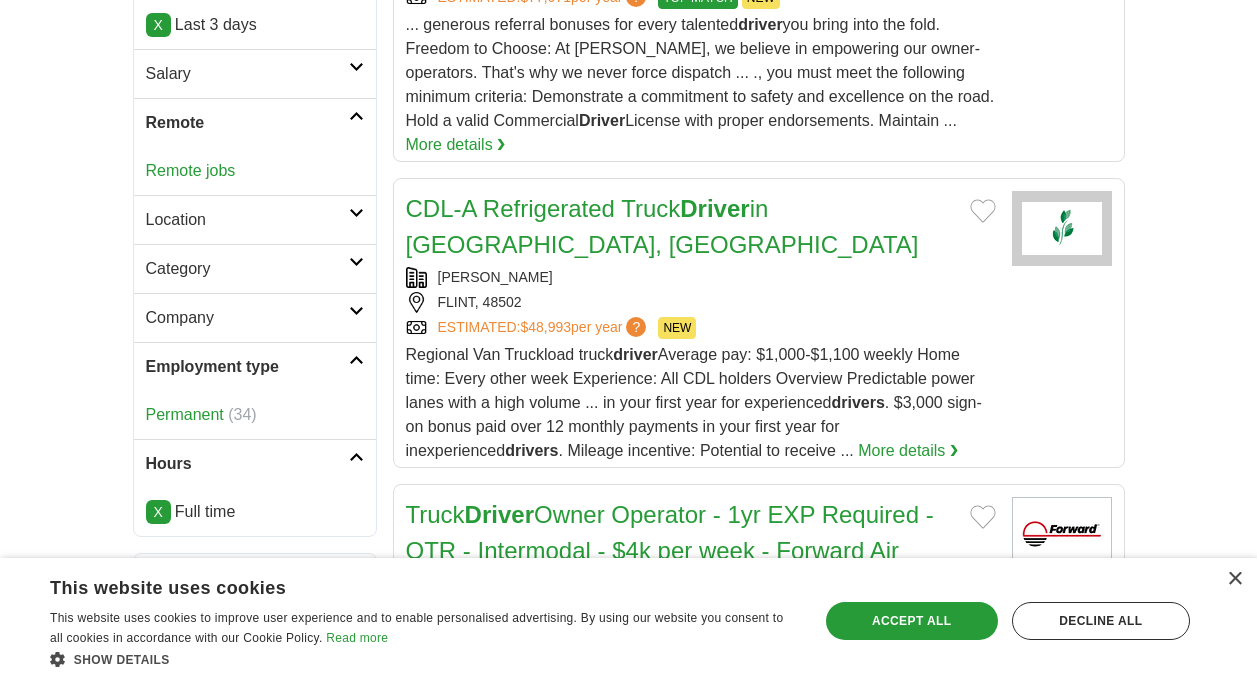 click at bounding box center (356, 67) 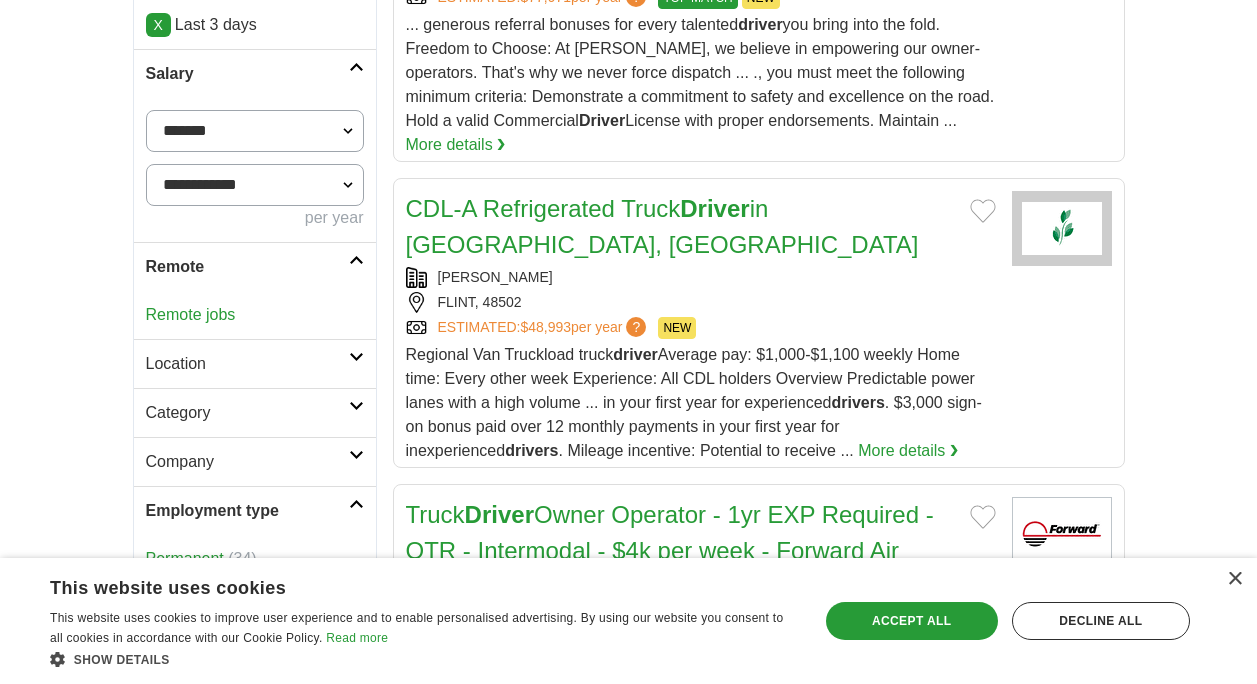 click on "**********" at bounding box center (255, 131) 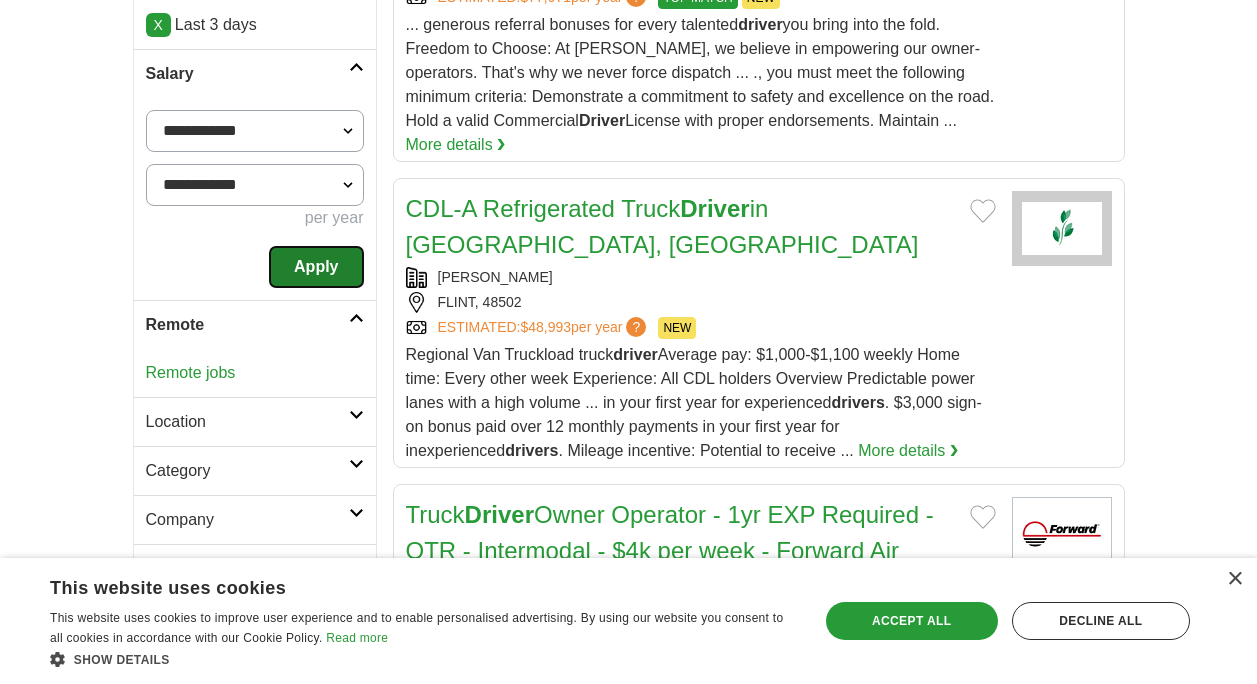 click on "Apply" at bounding box center [316, 267] 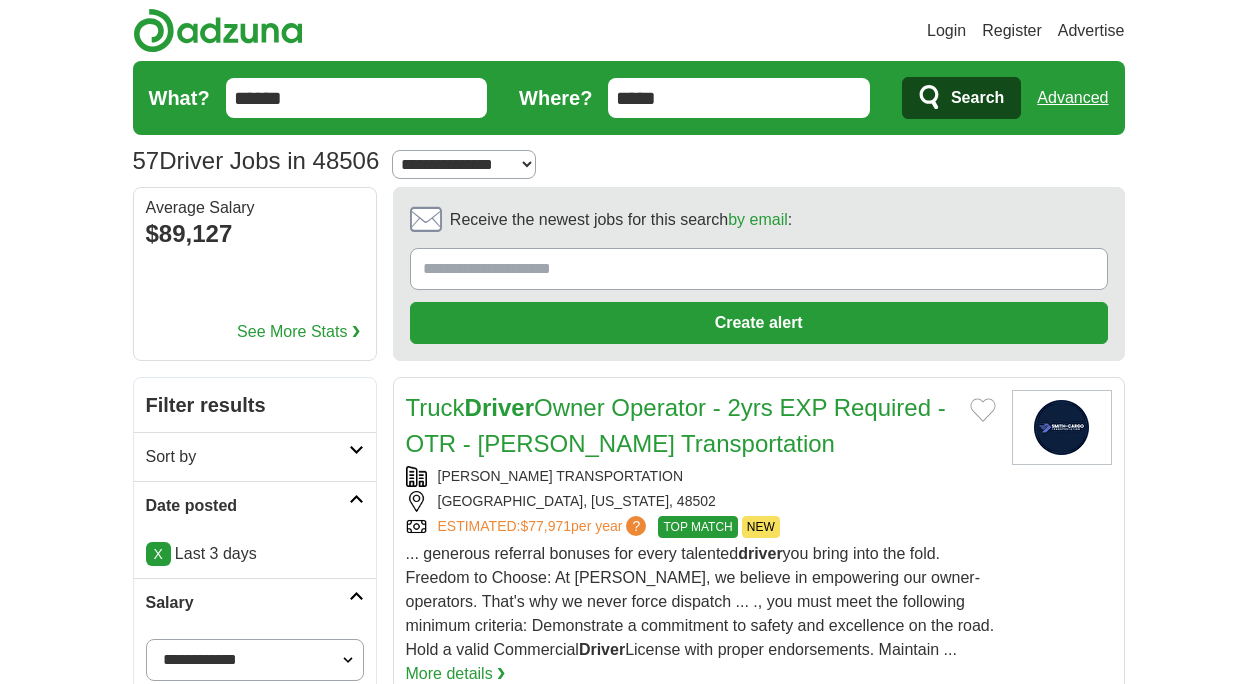 scroll, scrollTop: 0, scrollLeft: 0, axis: both 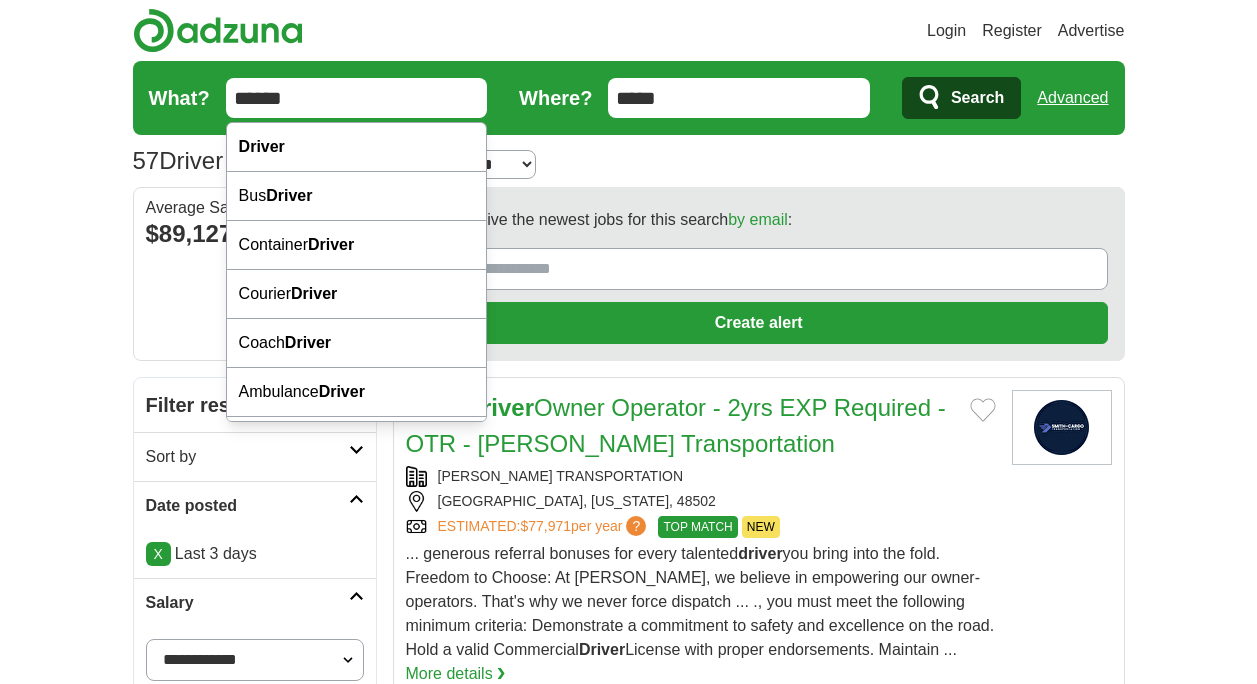click on "******" at bounding box center (357, 98) 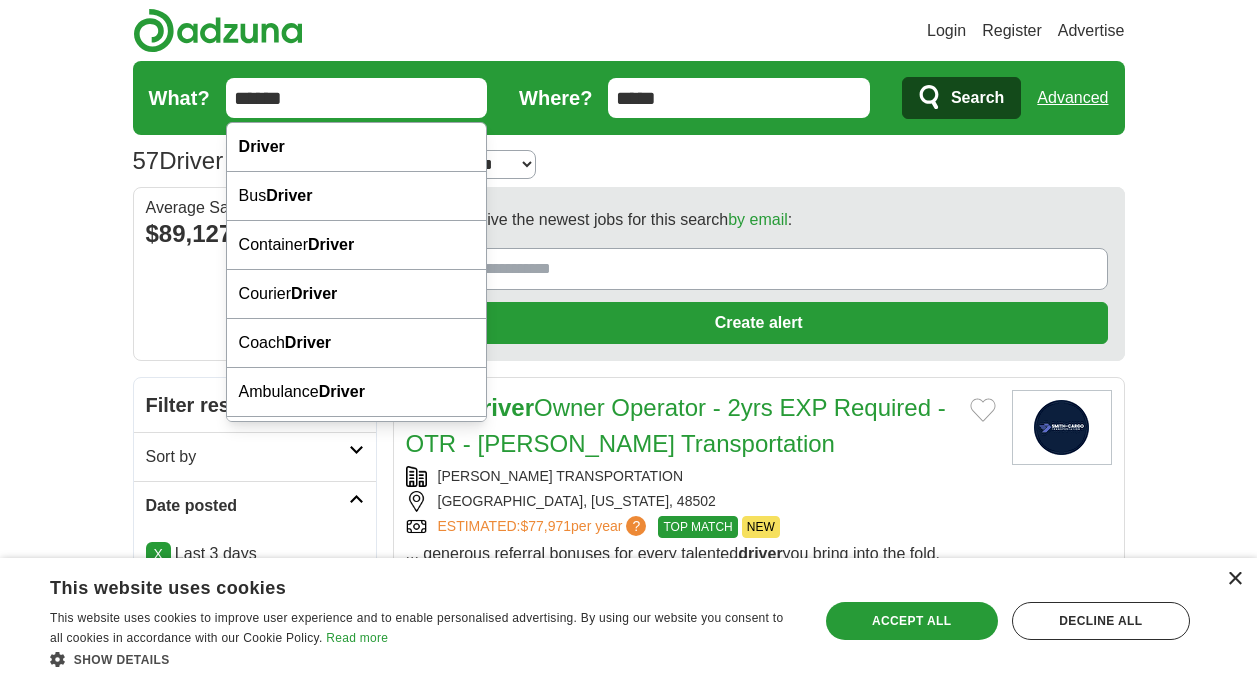 click on "×" at bounding box center (1234, 579) 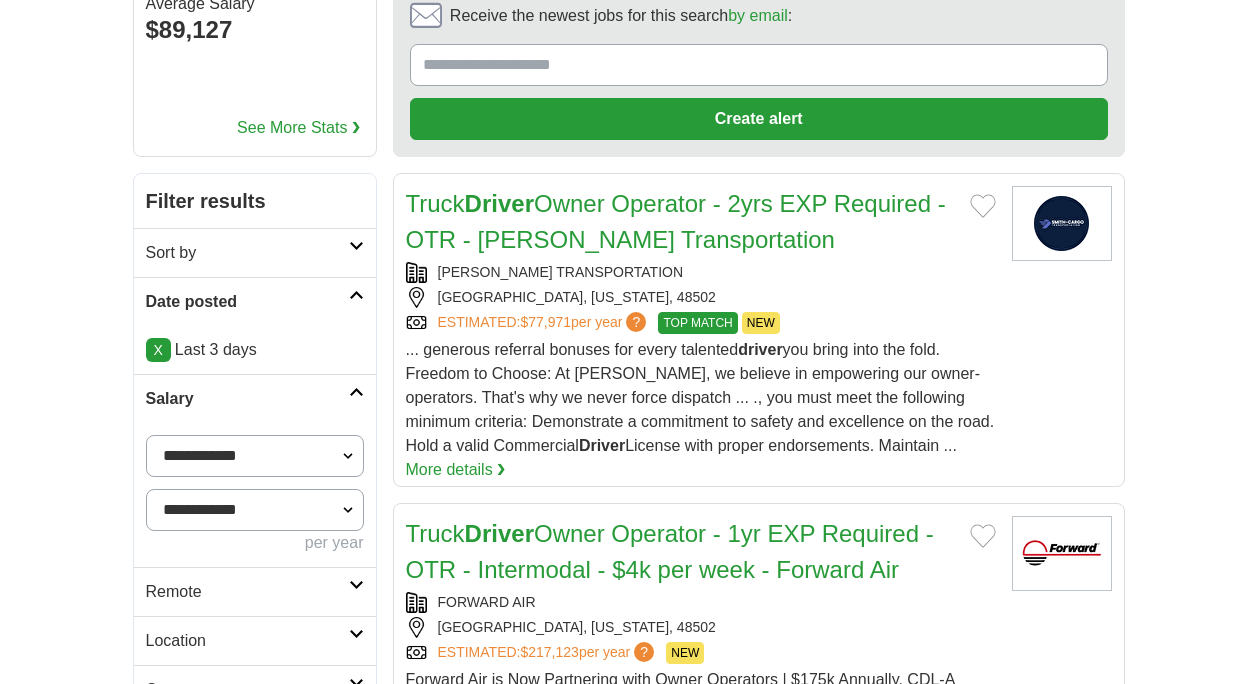 scroll, scrollTop: 210, scrollLeft: 0, axis: vertical 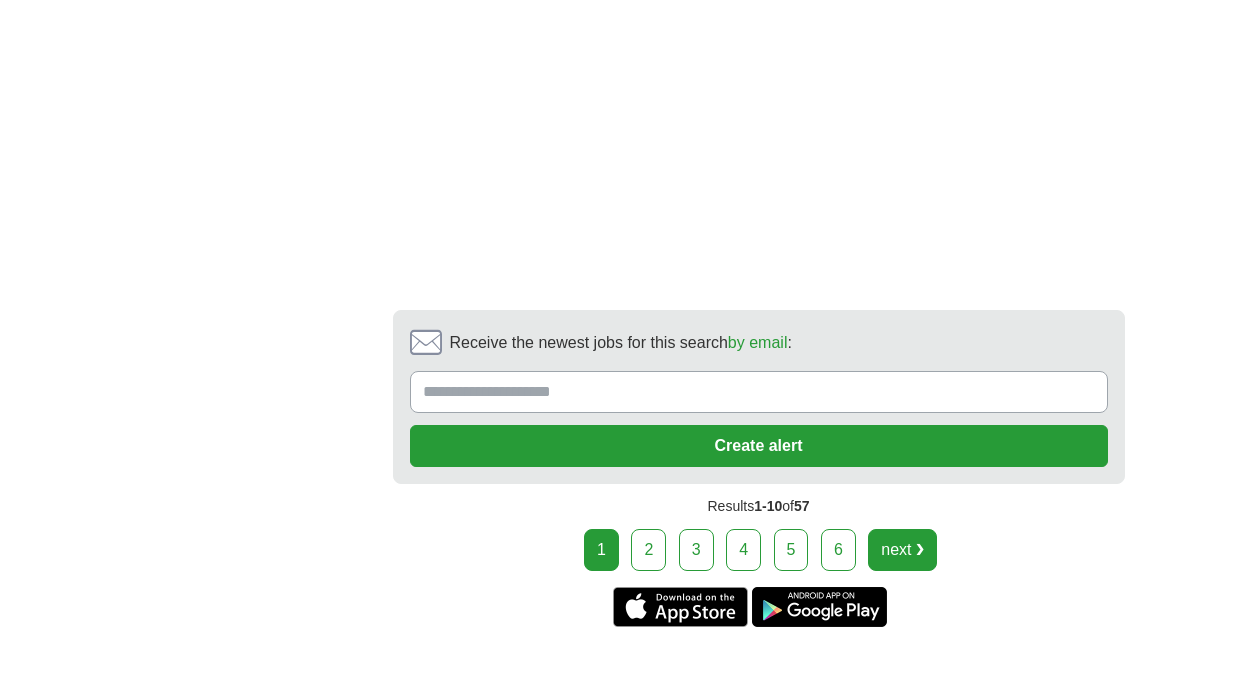 click on "next ❯" at bounding box center [902, 550] 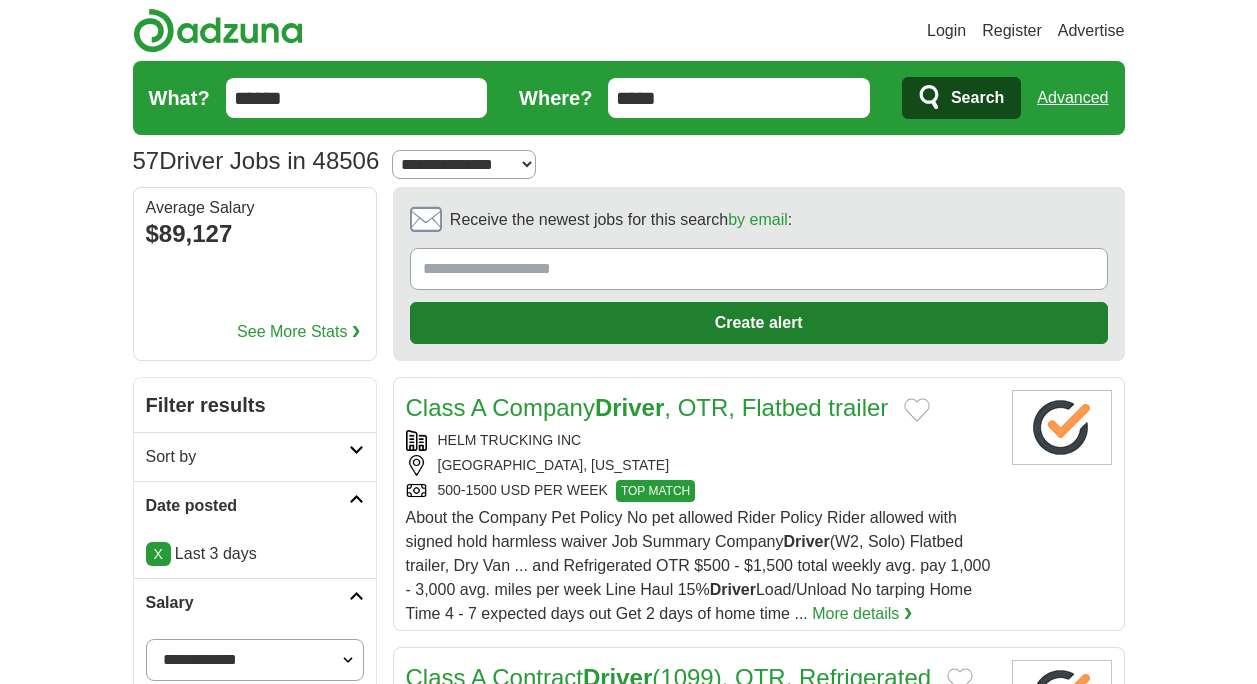 scroll, scrollTop: 0, scrollLeft: 0, axis: both 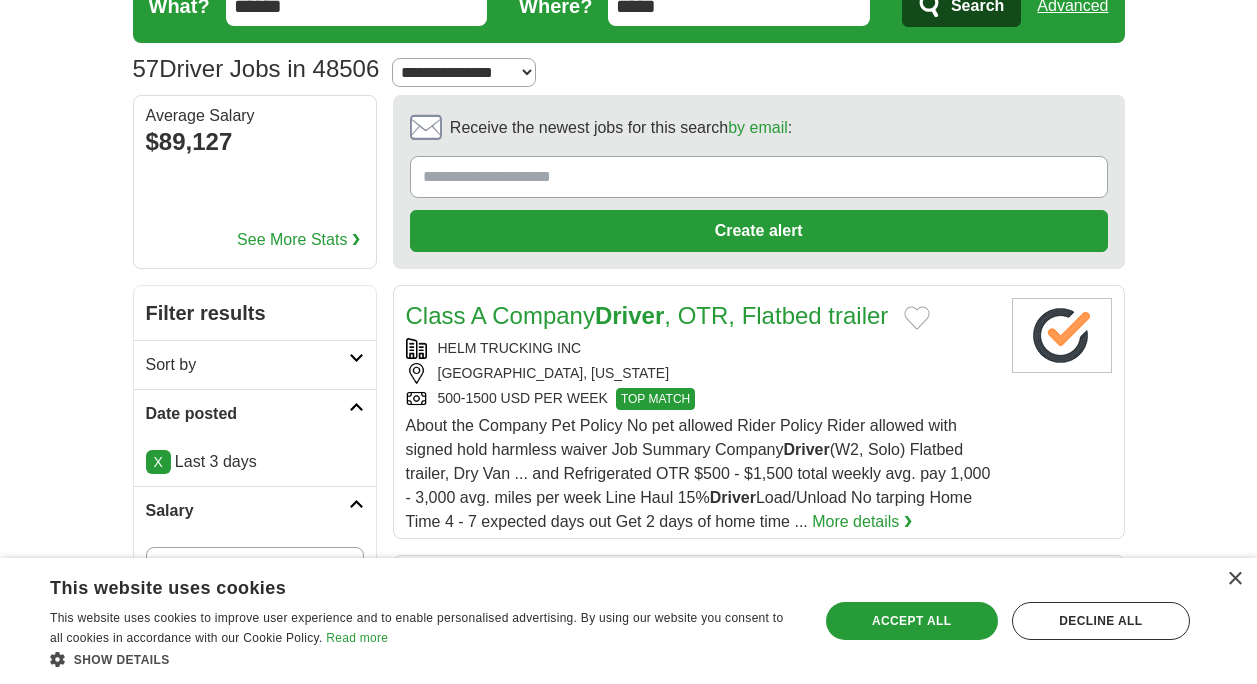 click on "**********" at bounding box center (464, 72) 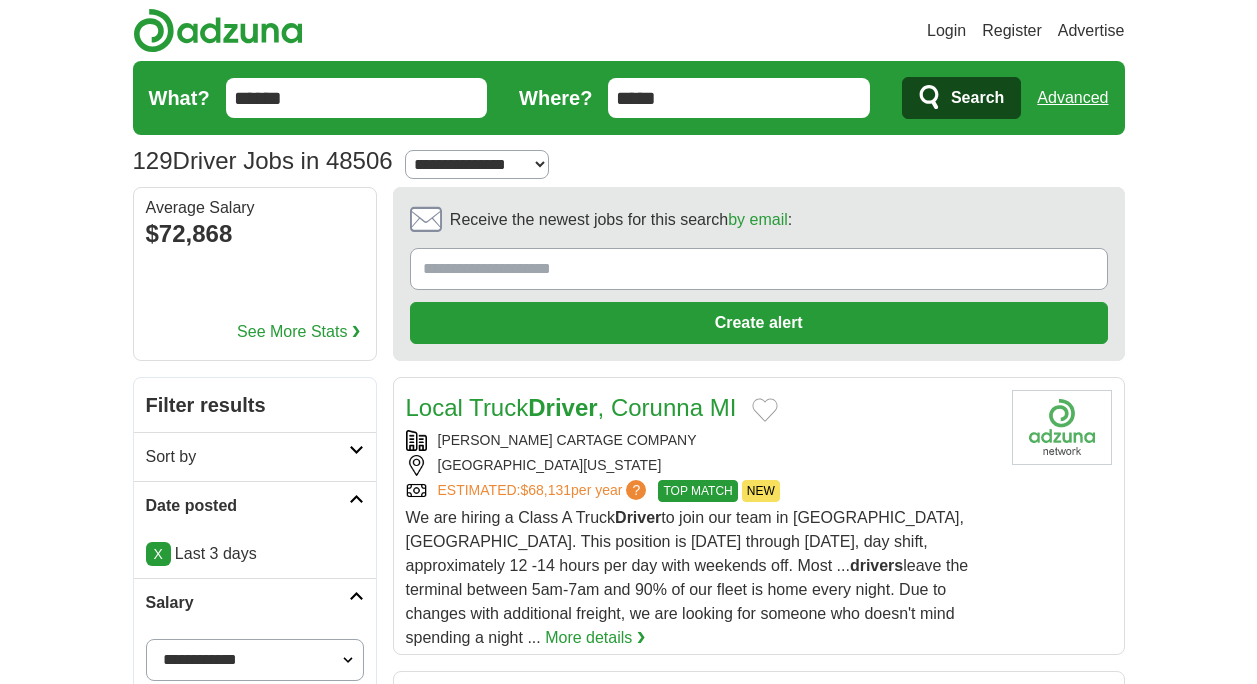 scroll, scrollTop: 0, scrollLeft: 0, axis: both 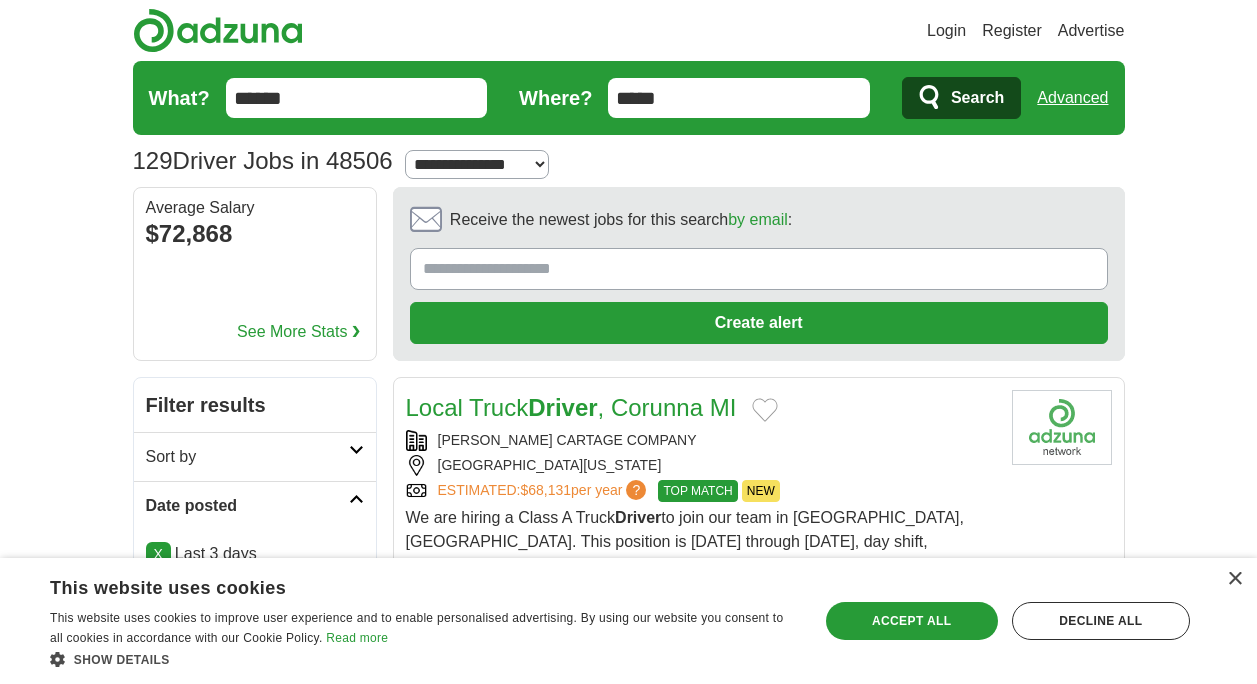 click on "**********" at bounding box center [477, 164] 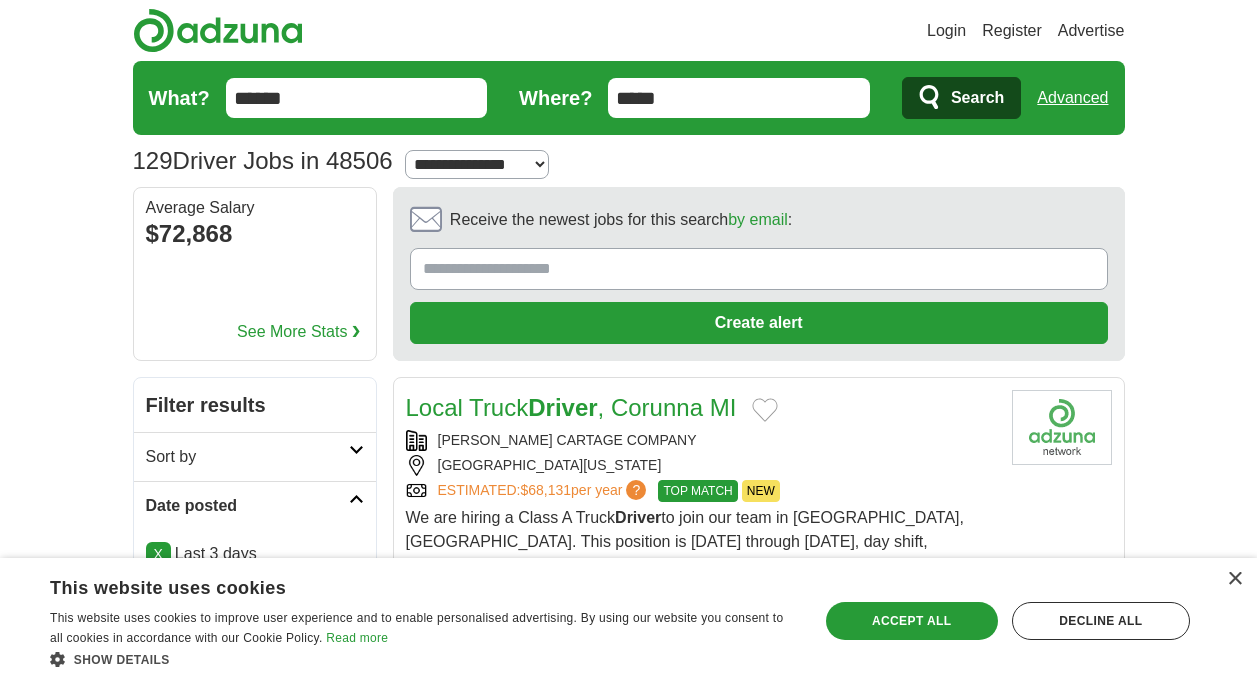 select on "**" 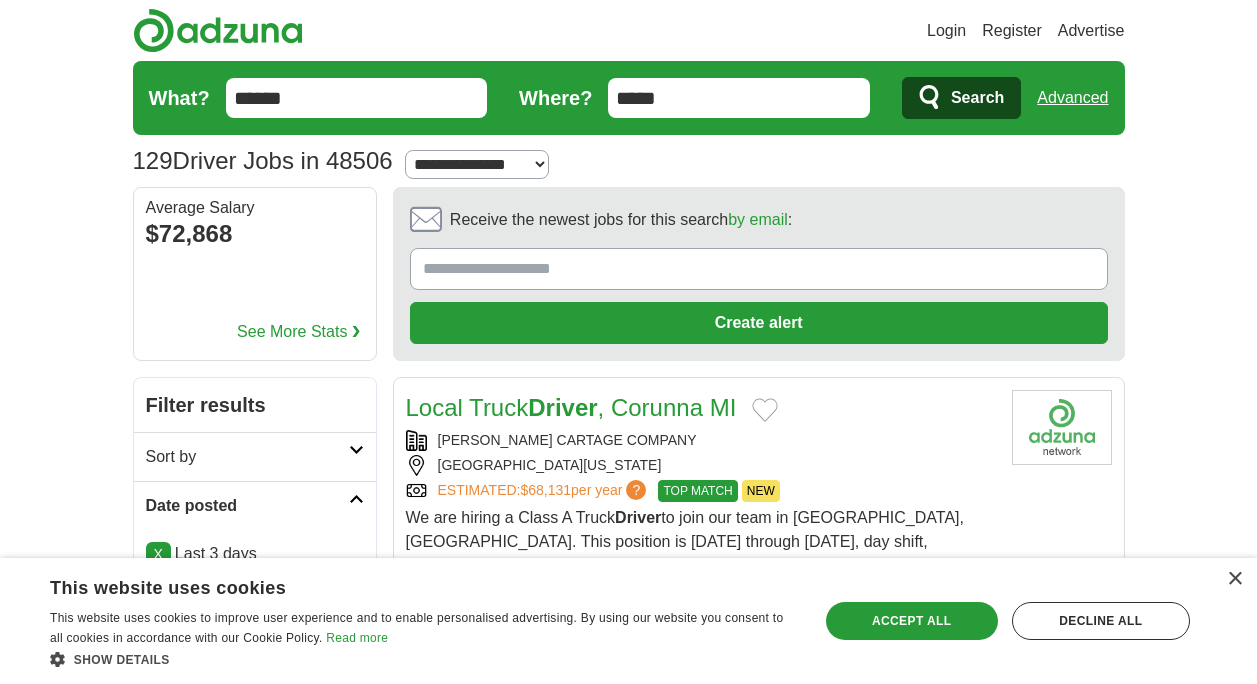 click on "**********" at bounding box center (477, 164) 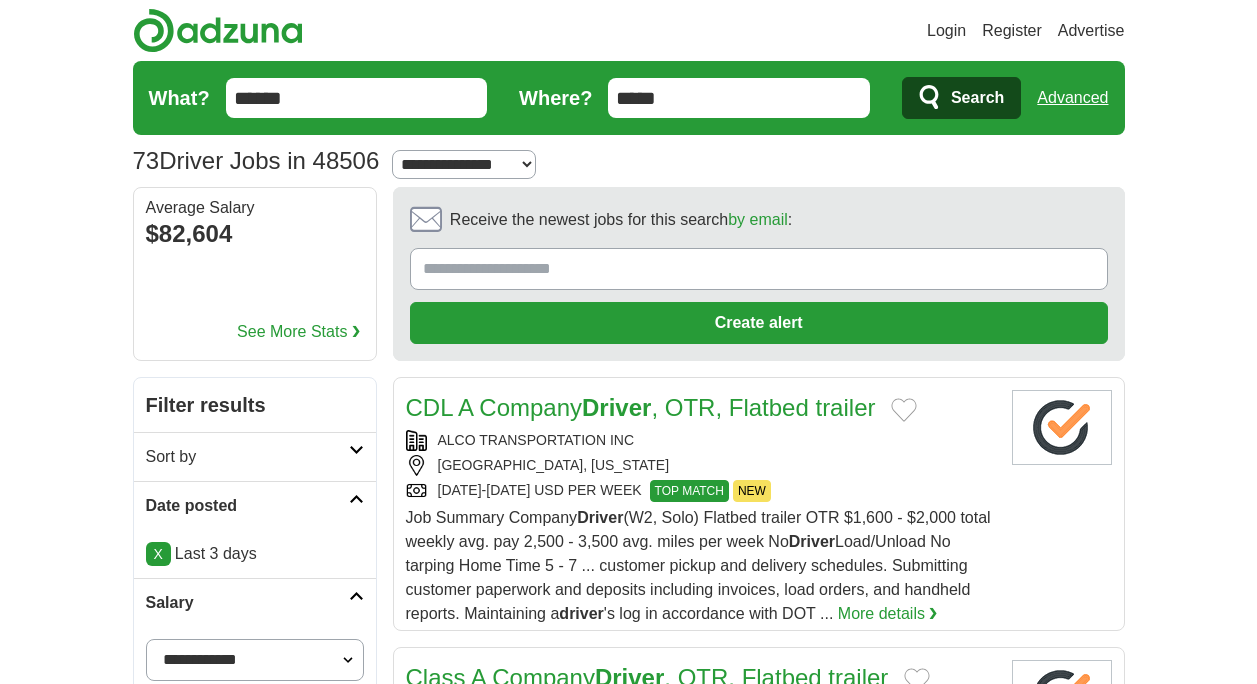 scroll, scrollTop: 0, scrollLeft: 0, axis: both 